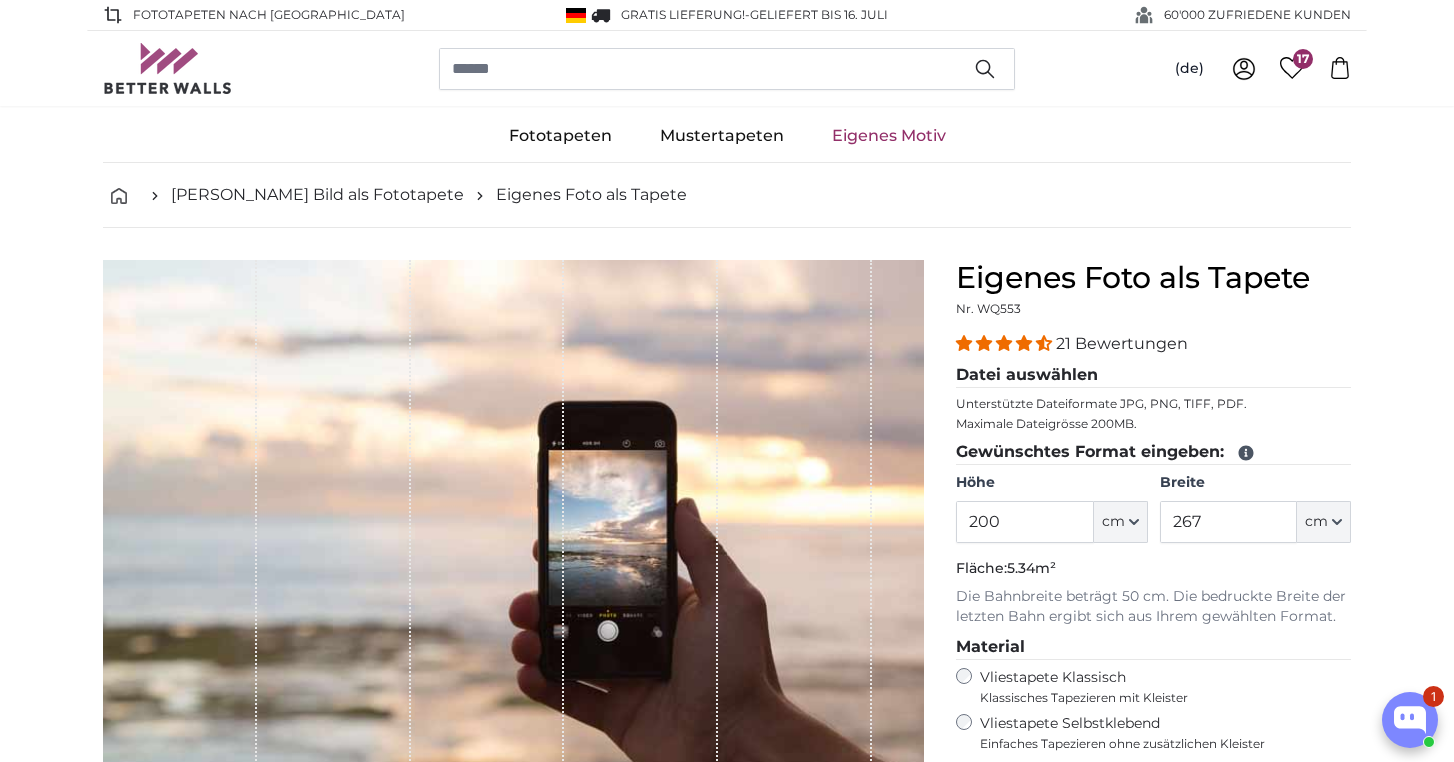 scroll, scrollTop: 0, scrollLeft: 0, axis: both 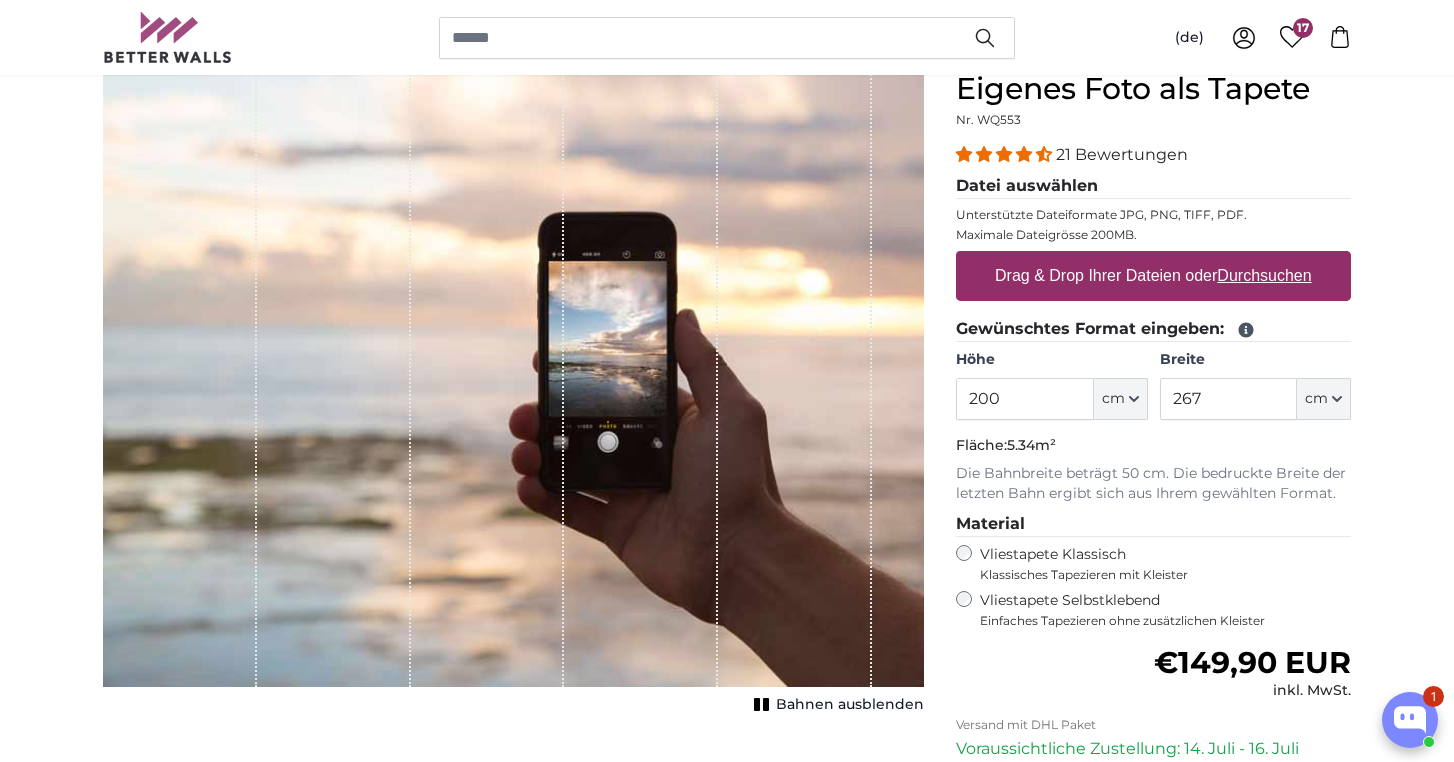 click on "Drag & Drop Ihrer Dateien oder  Durchsuchen" at bounding box center [1153, 276] 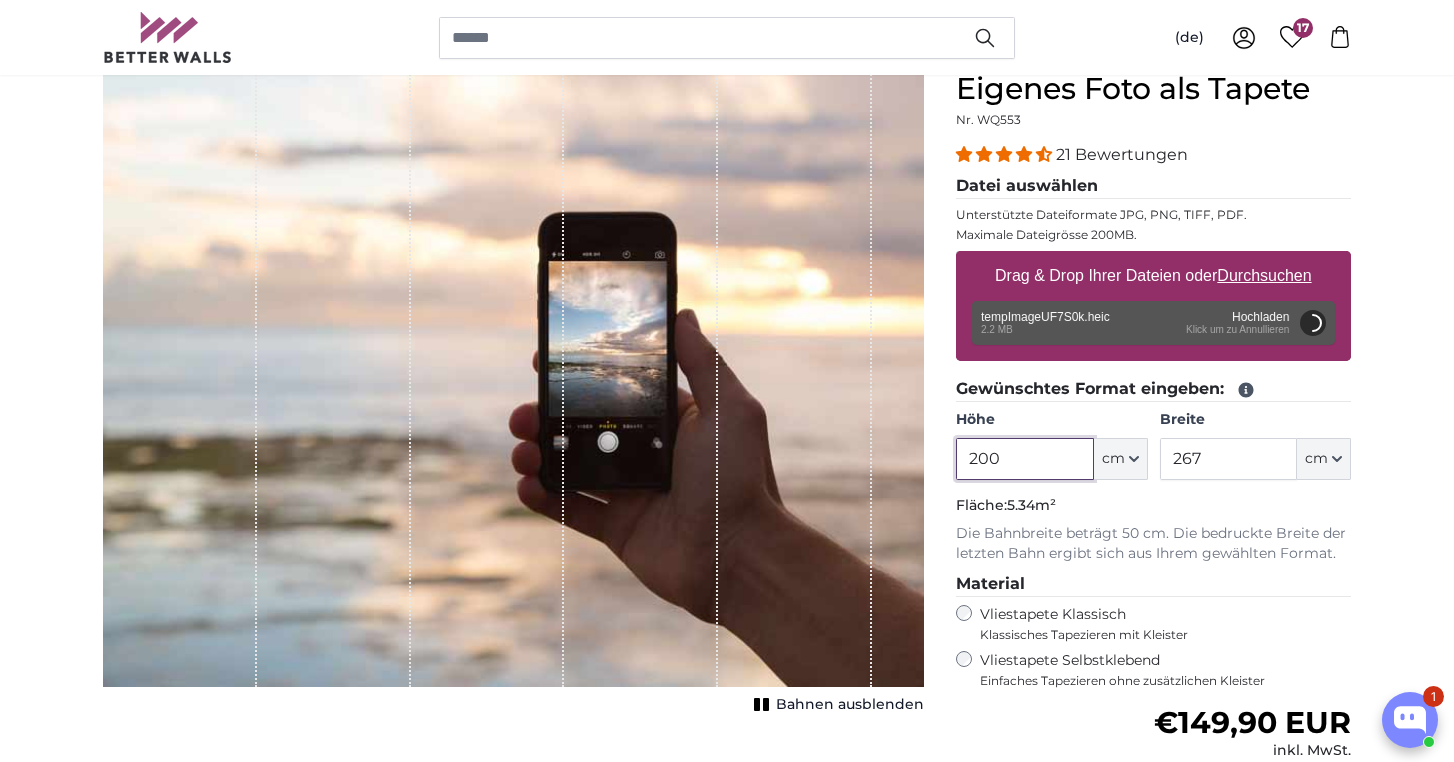 click on "200" at bounding box center [1024, 459] 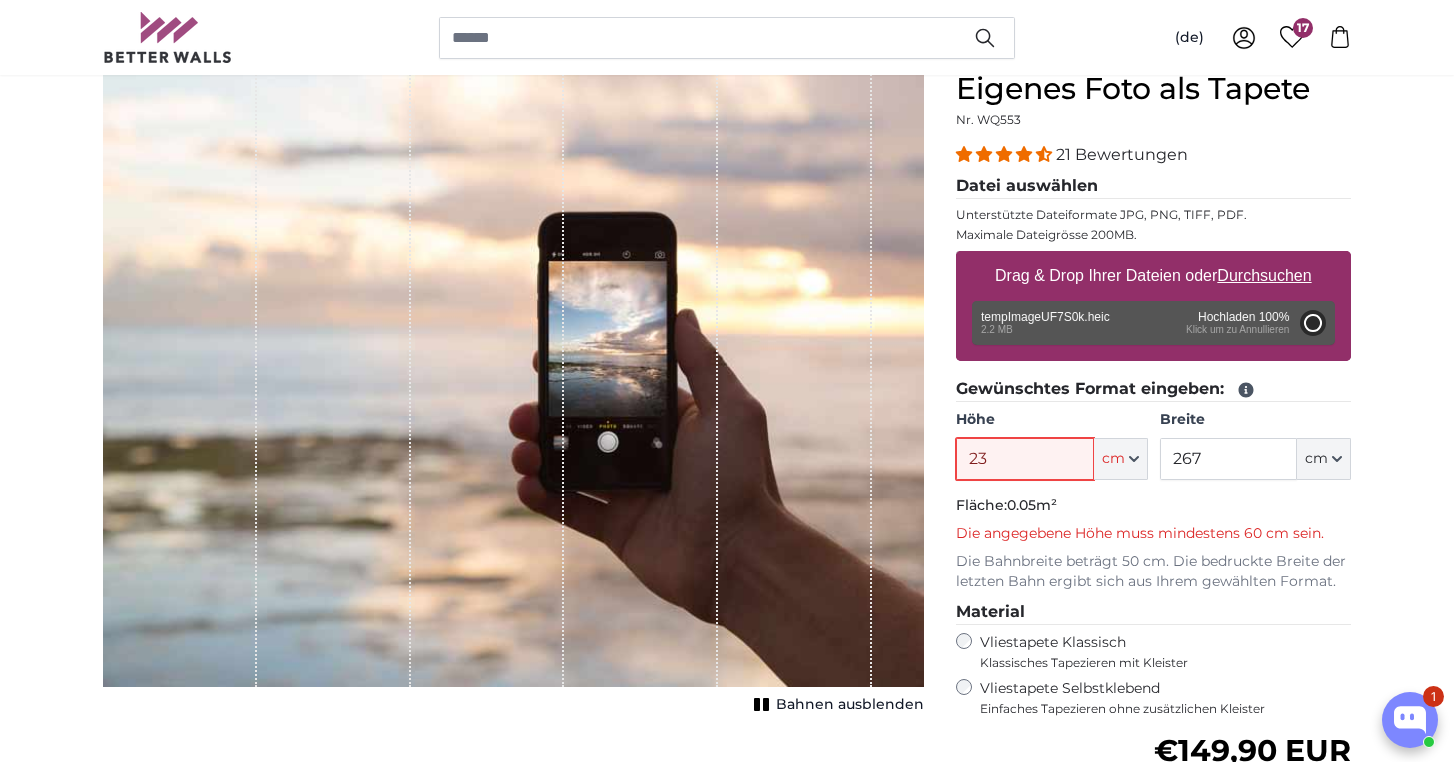 type on "200" 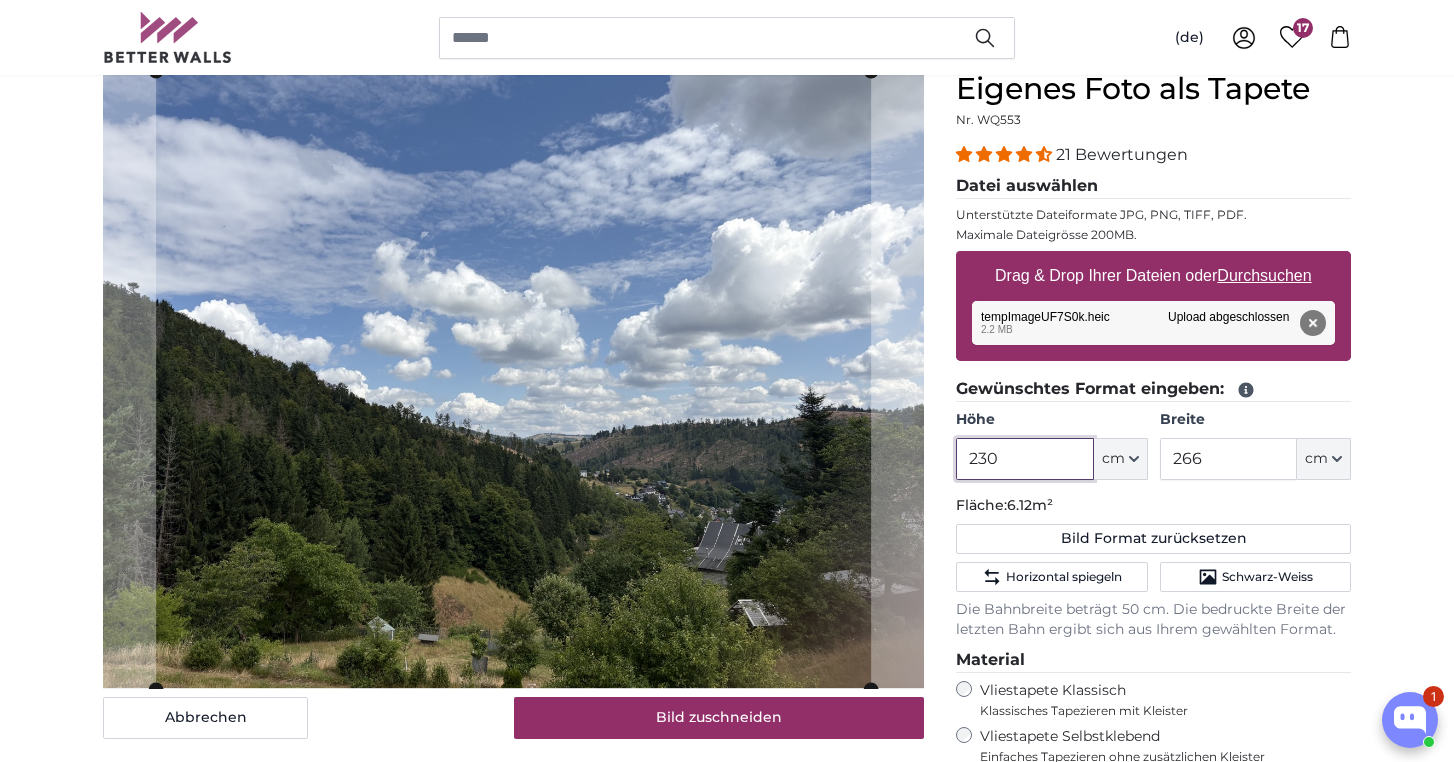 type on "230" 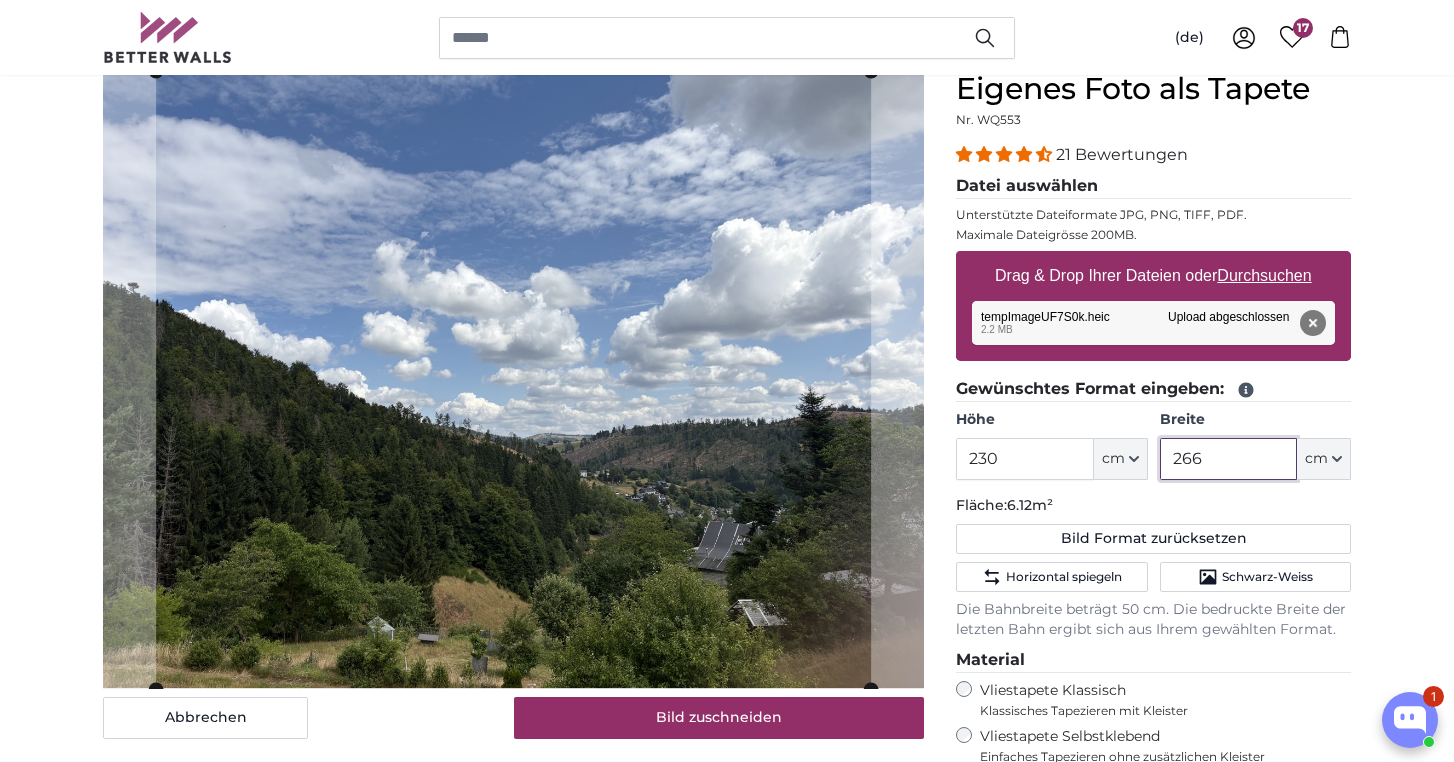 click on "266" at bounding box center (1228, 459) 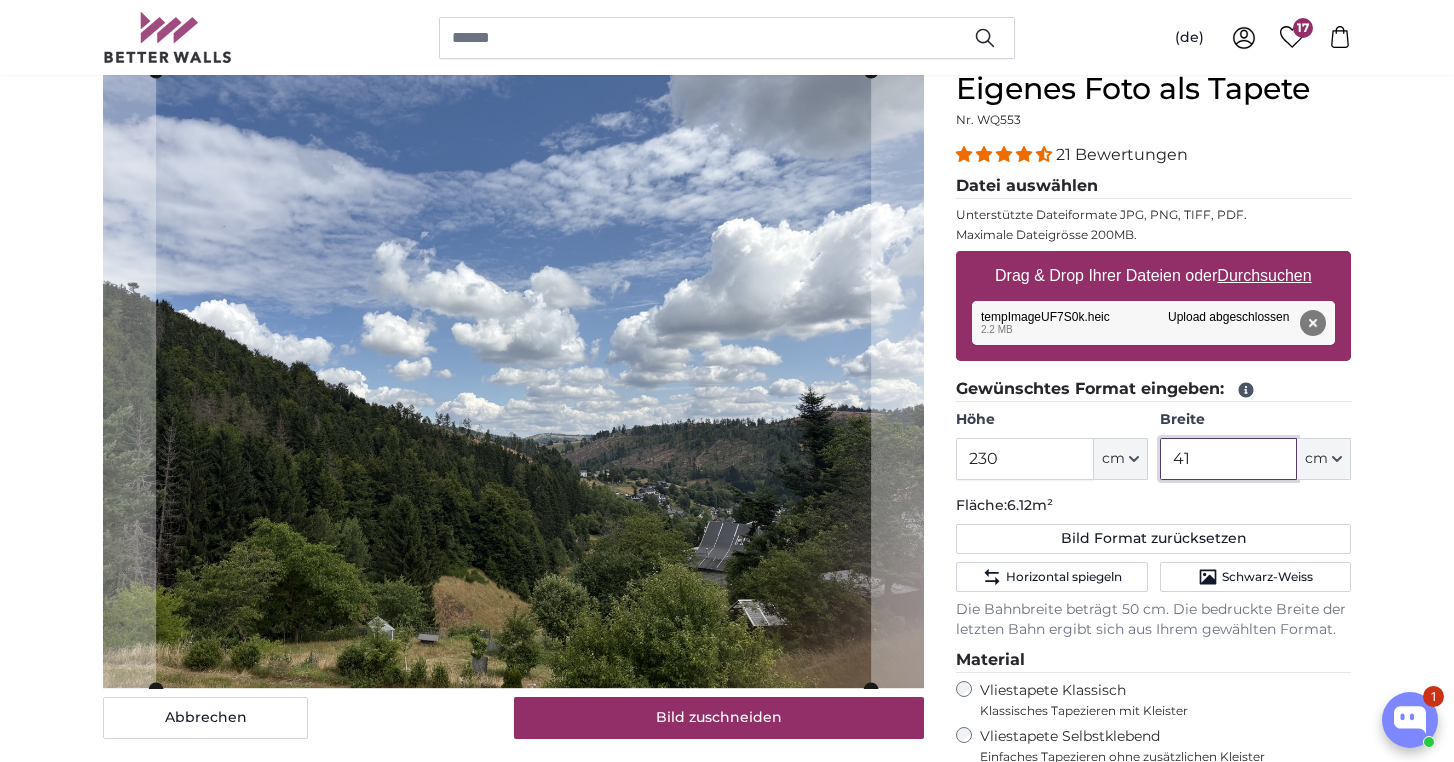 type on "415" 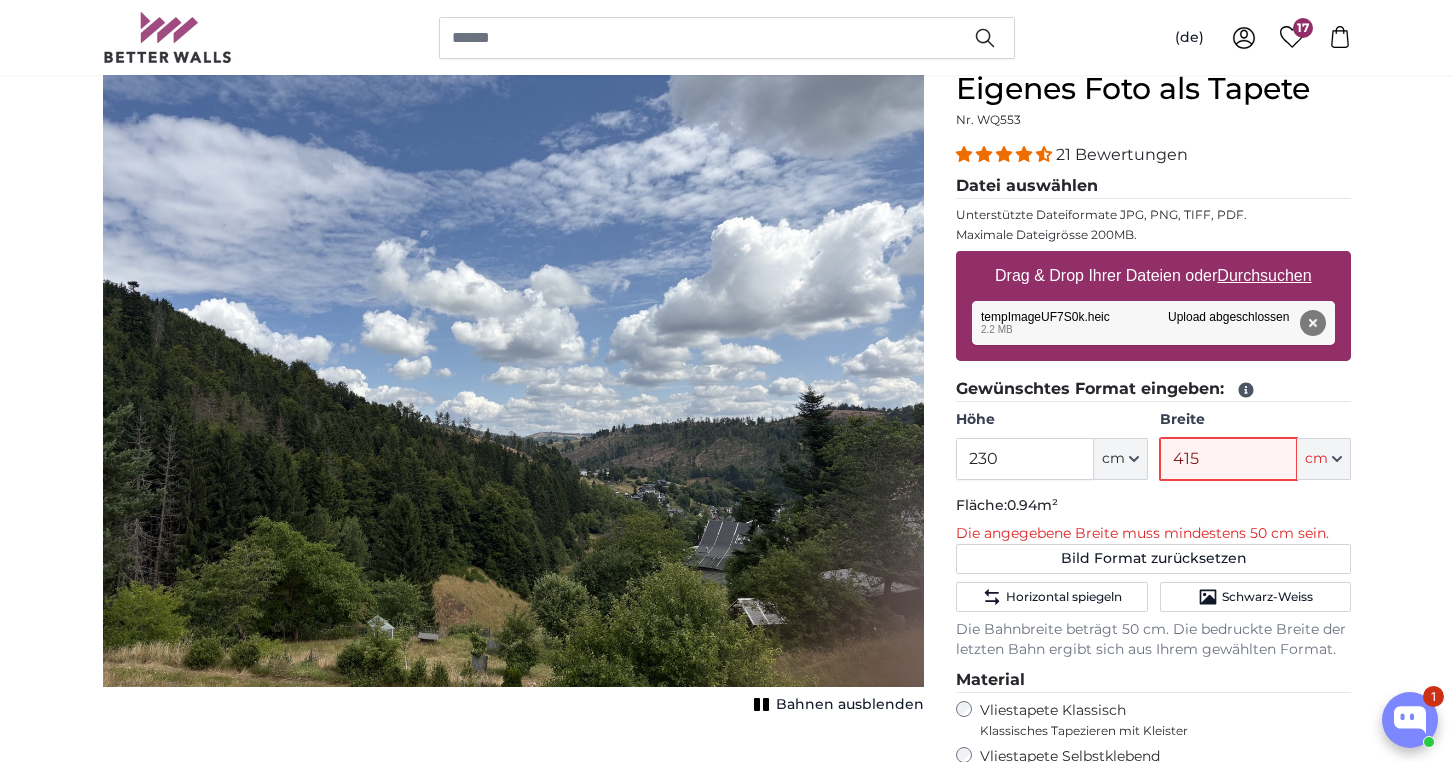 type 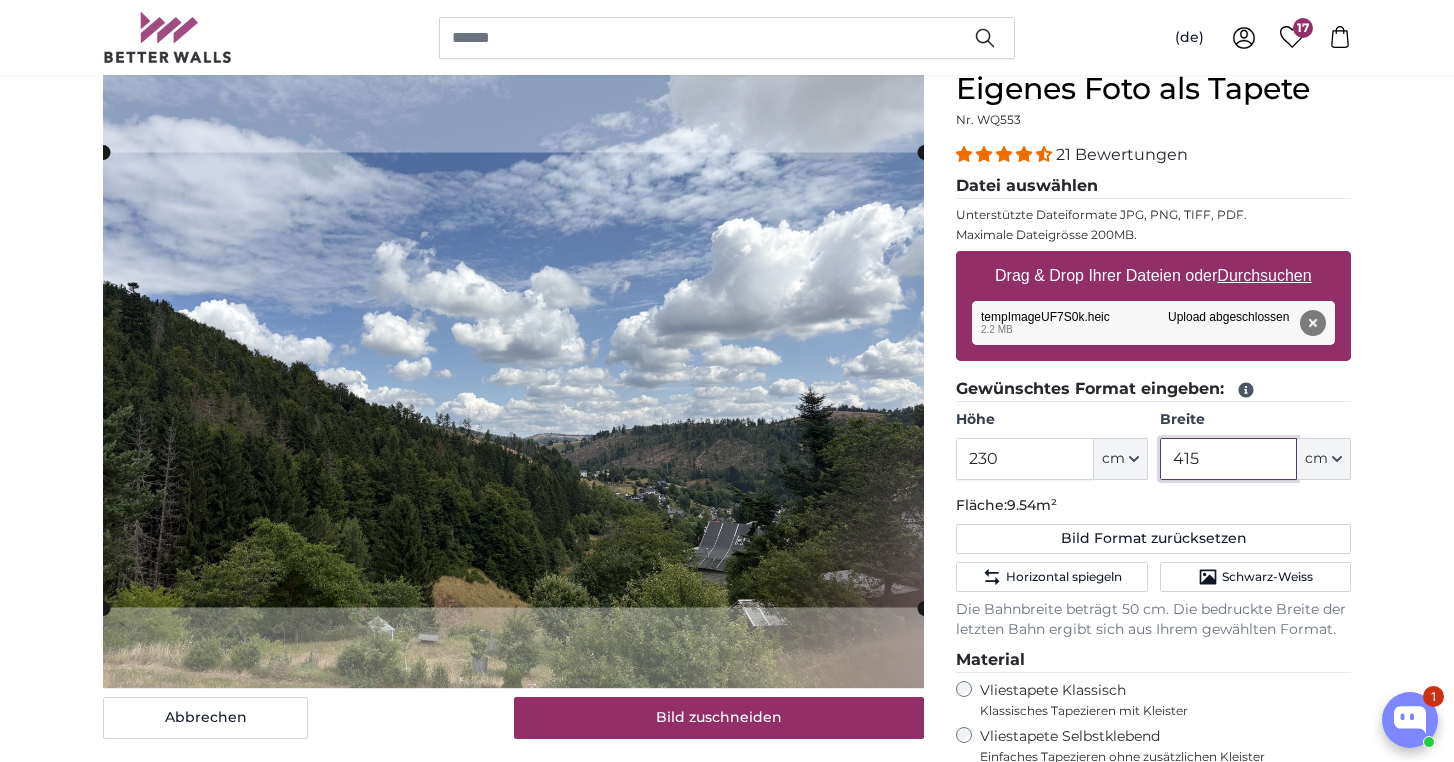 scroll, scrollTop: 197, scrollLeft: 0, axis: vertical 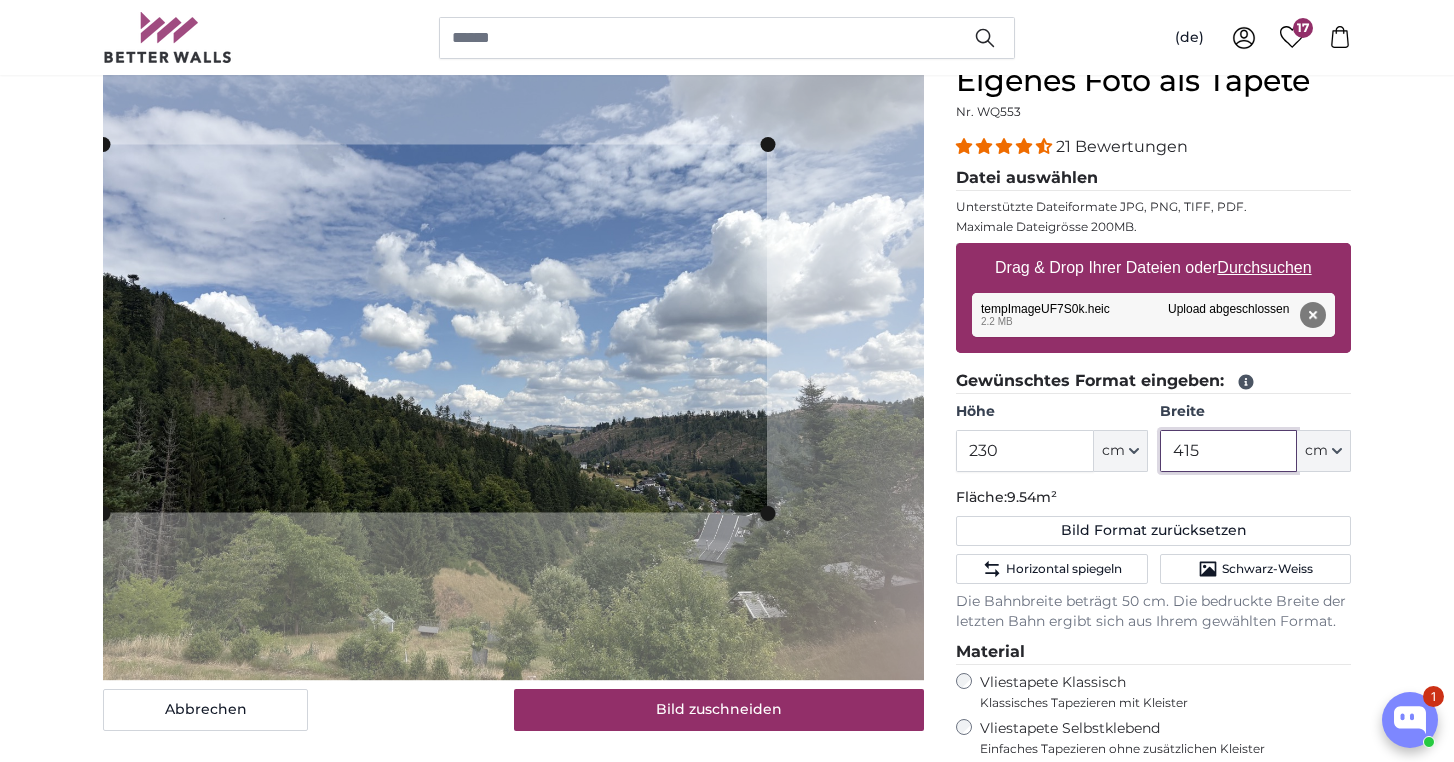 click at bounding box center [0, 0] 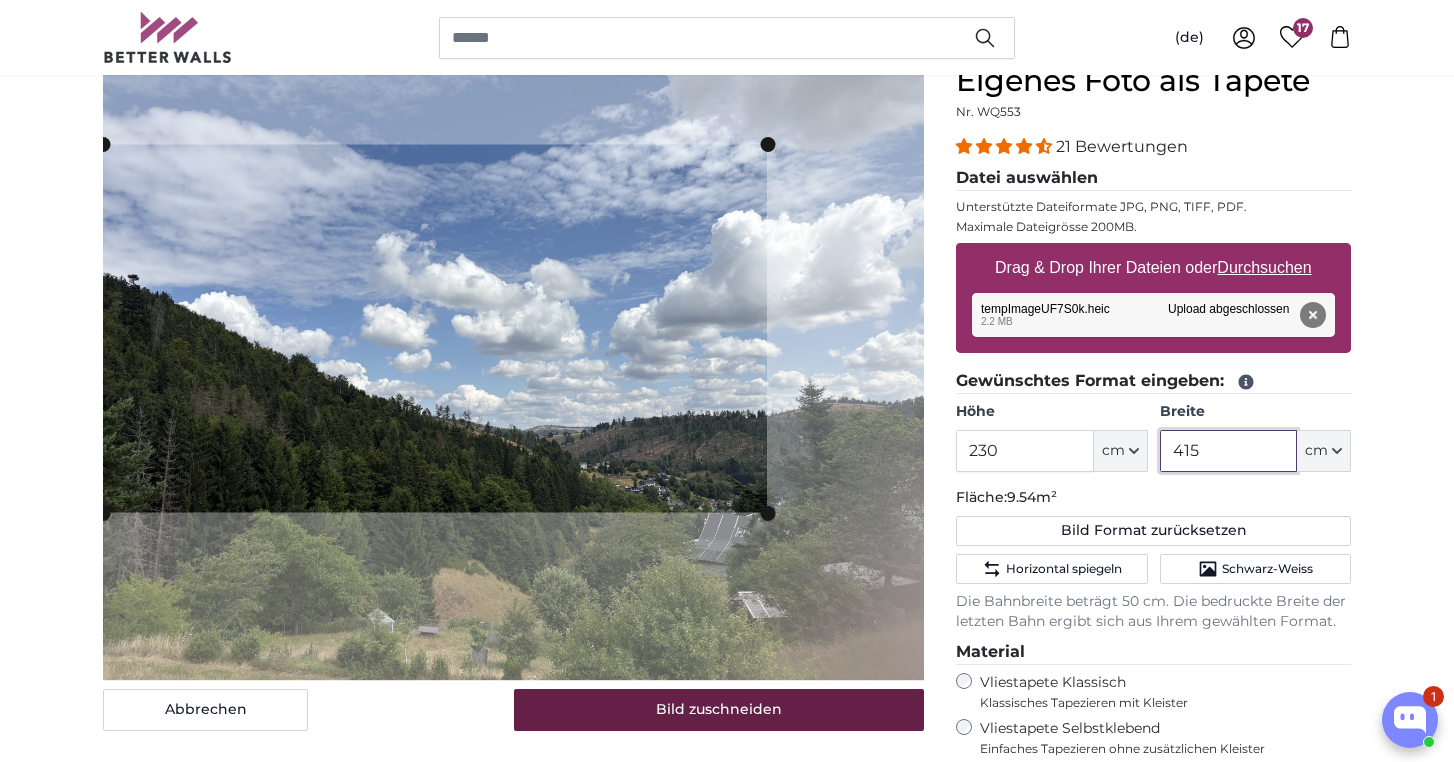 type on "415" 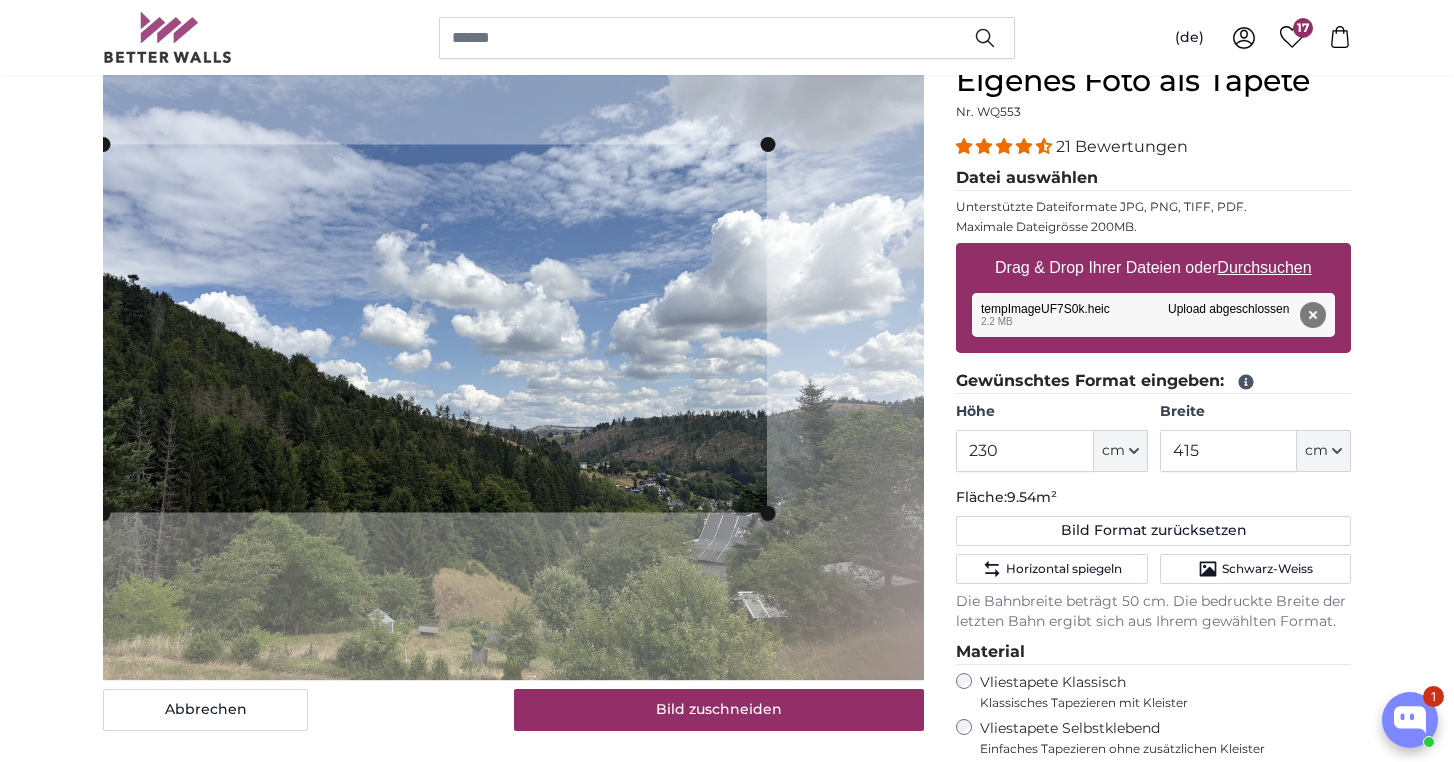 click on "Bild zuschneiden" at bounding box center [719, 710] 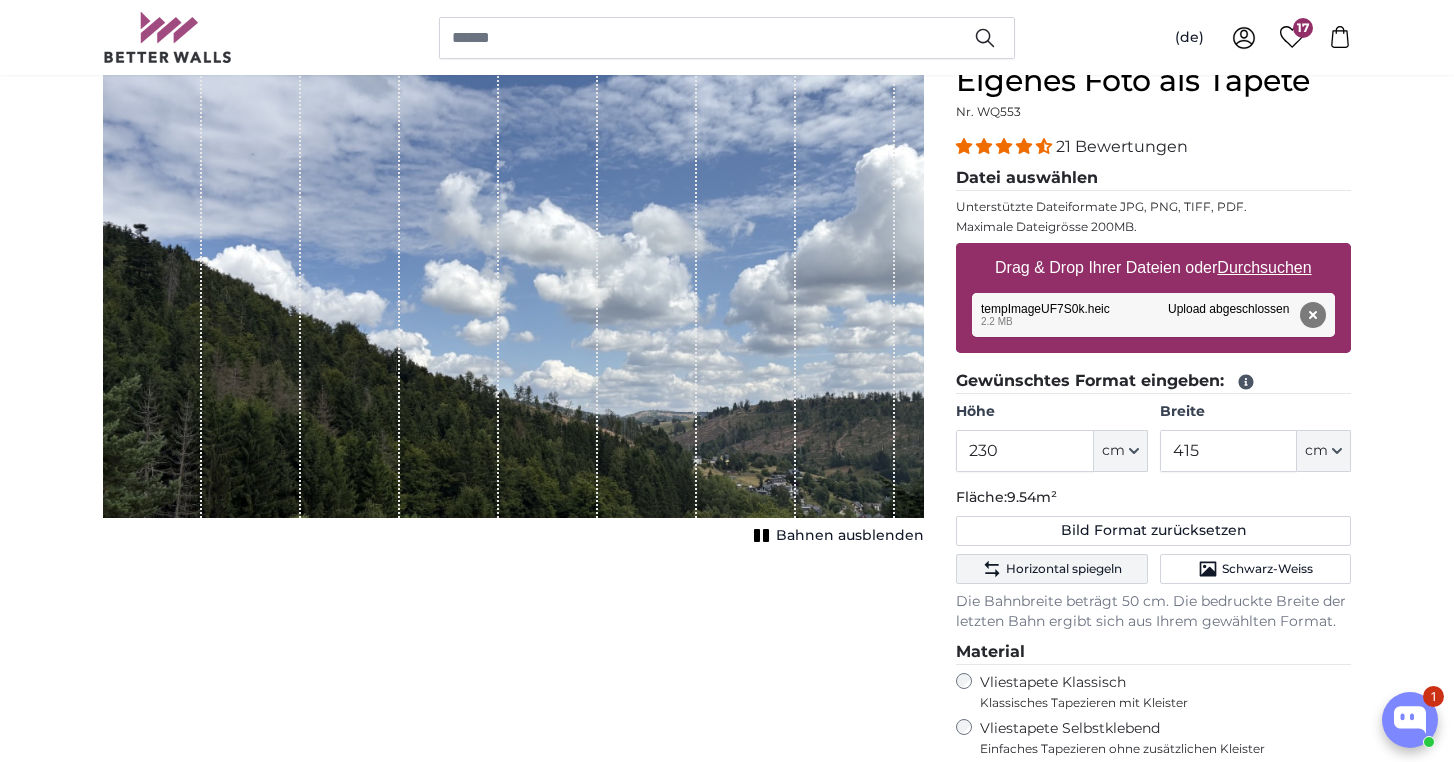 click on "Horizontal spiegeln" 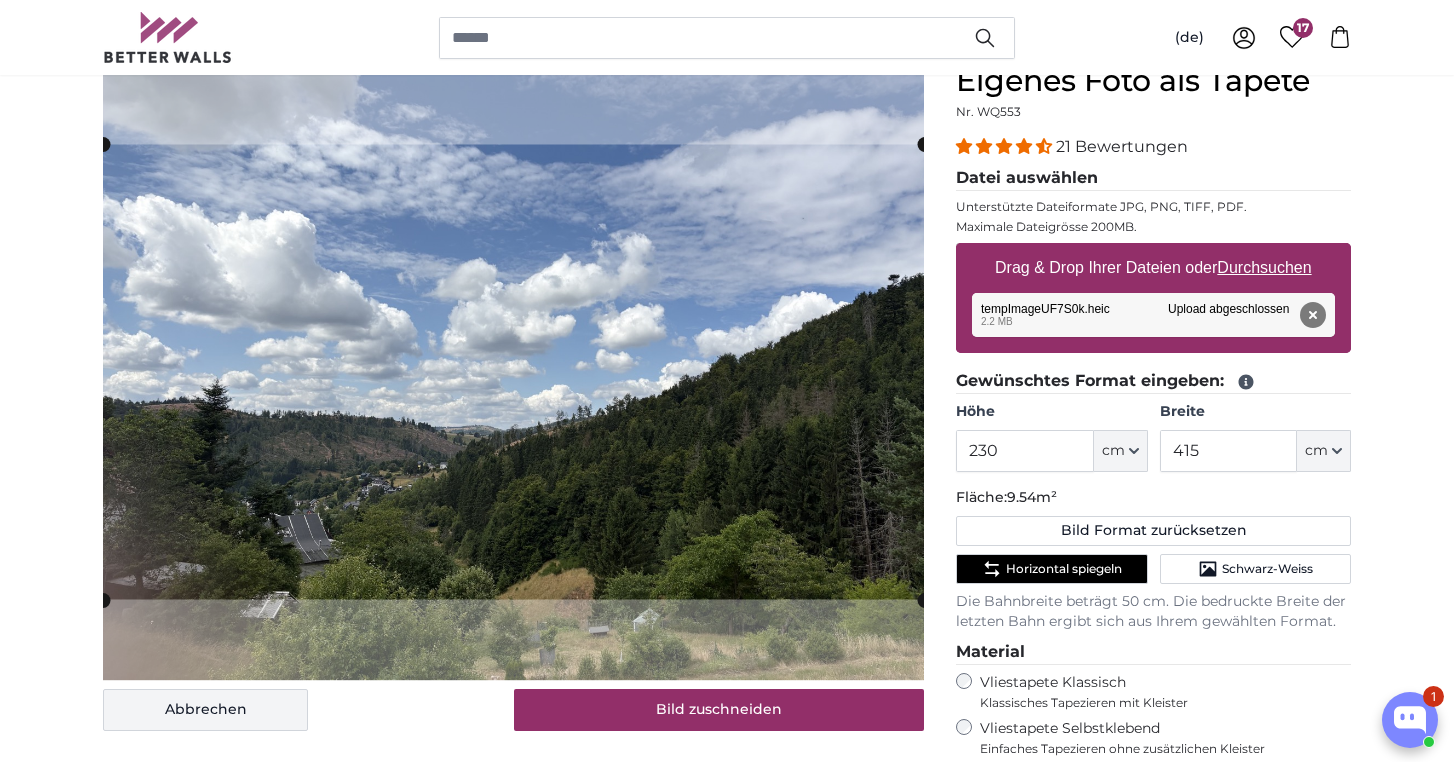 click on "Abbrechen" at bounding box center [205, 710] 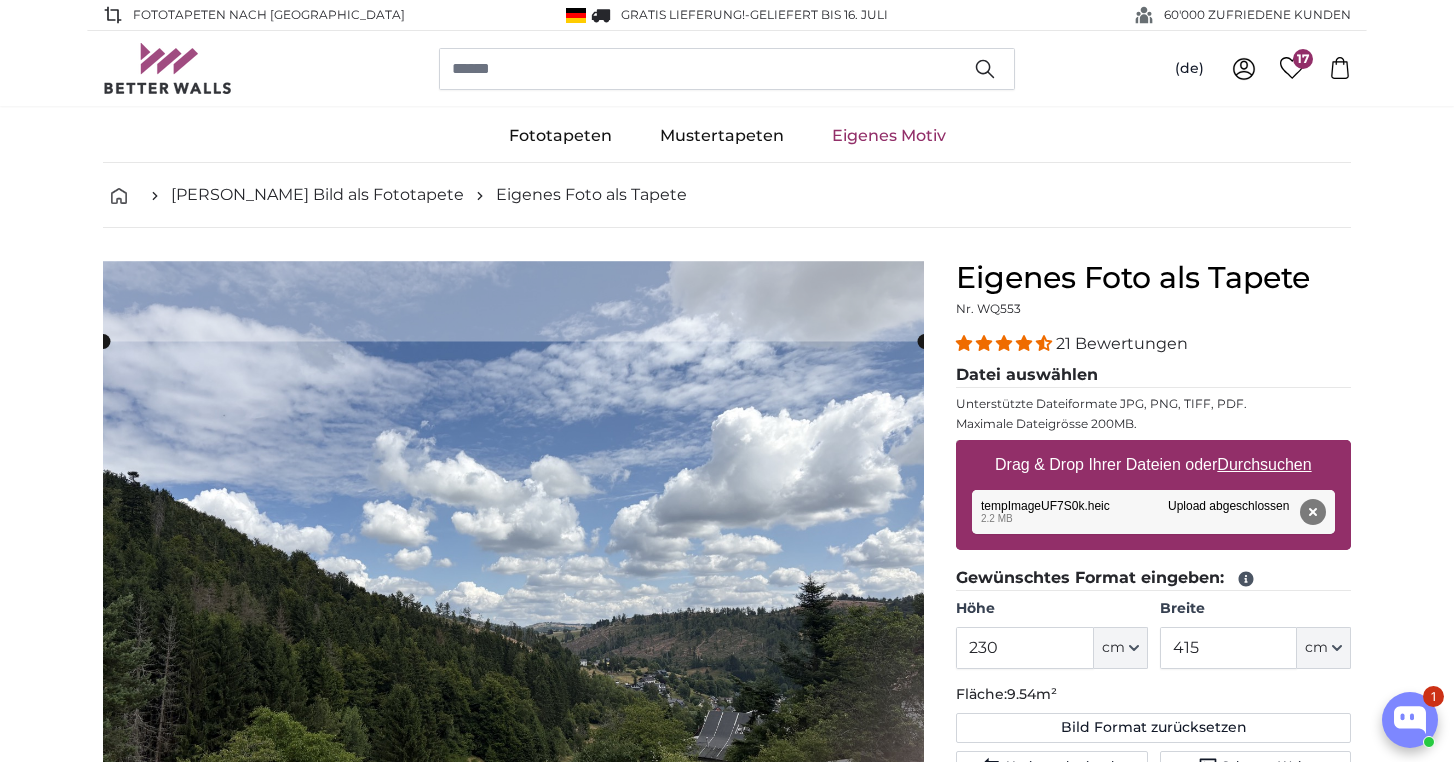 scroll, scrollTop: 0, scrollLeft: 0, axis: both 